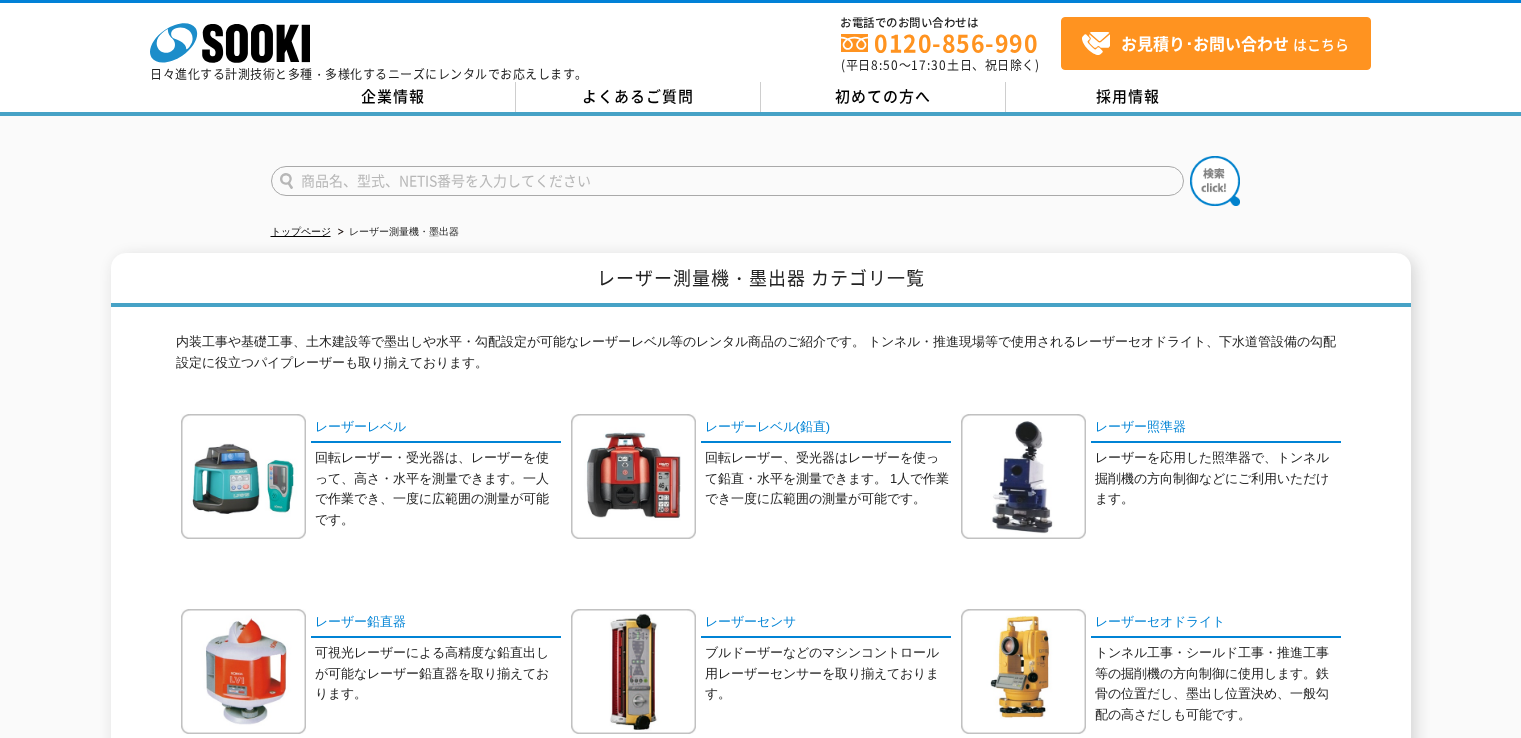 scroll, scrollTop: 0, scrollLeft: 0, axis: both 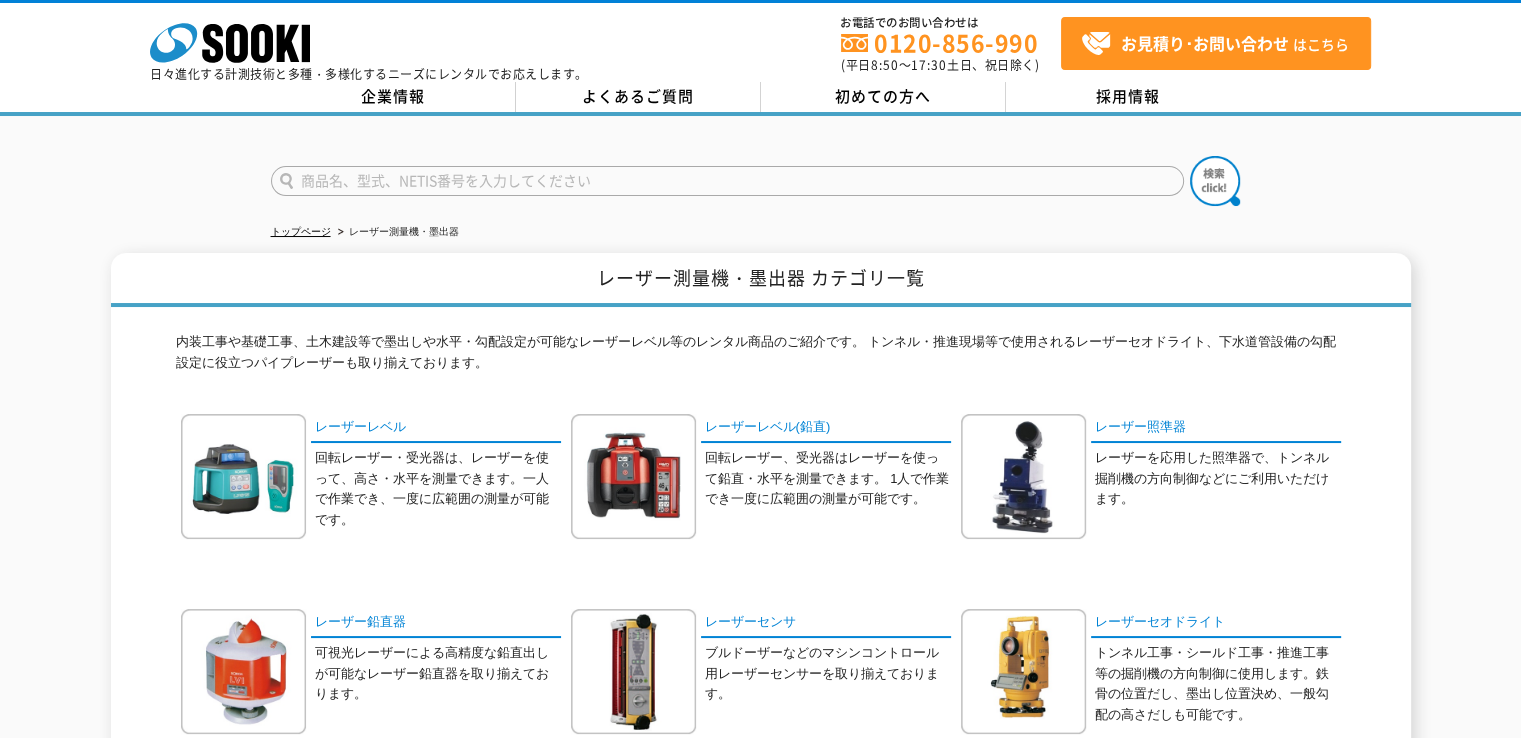 click at bounding box center (727, 181) 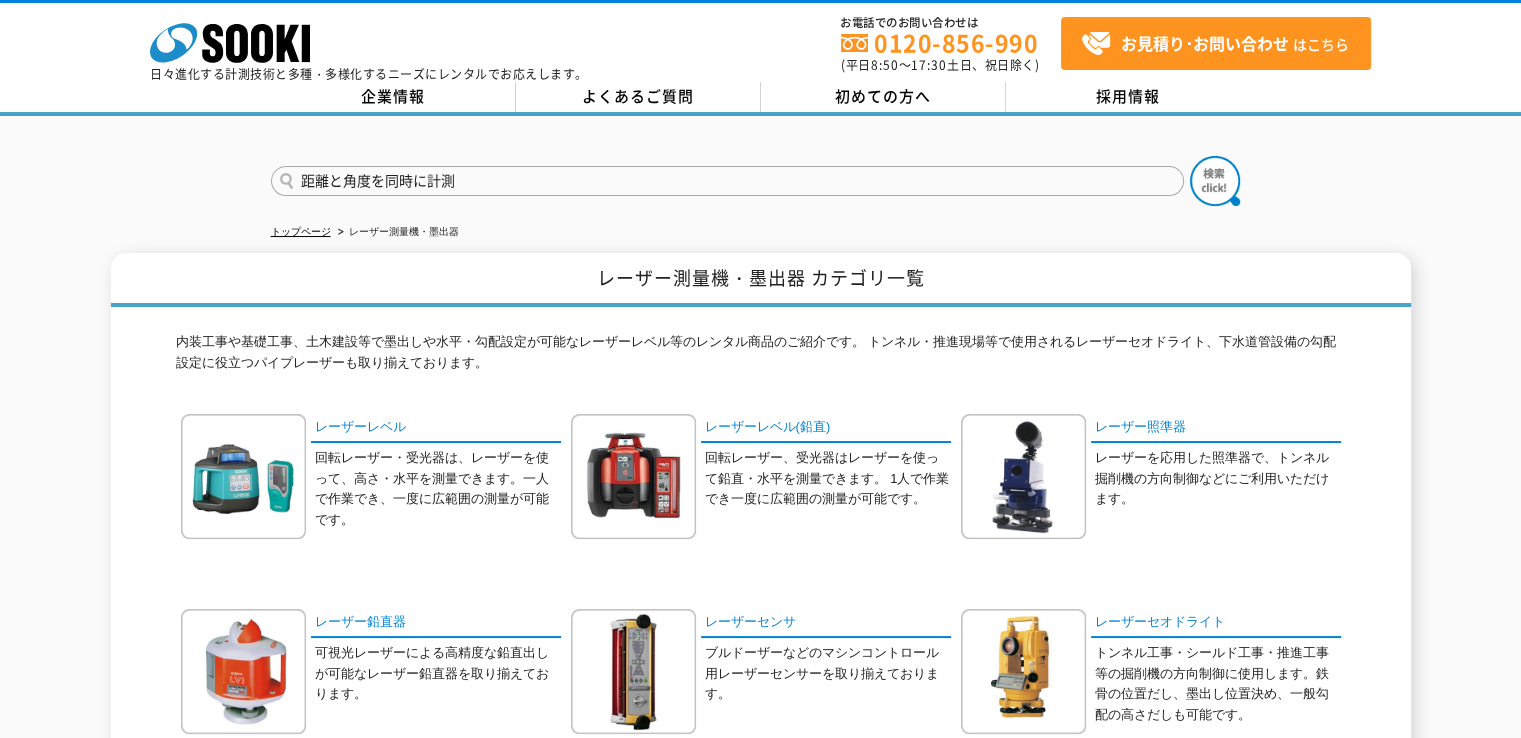 type on "距離と角度を同時に計測" 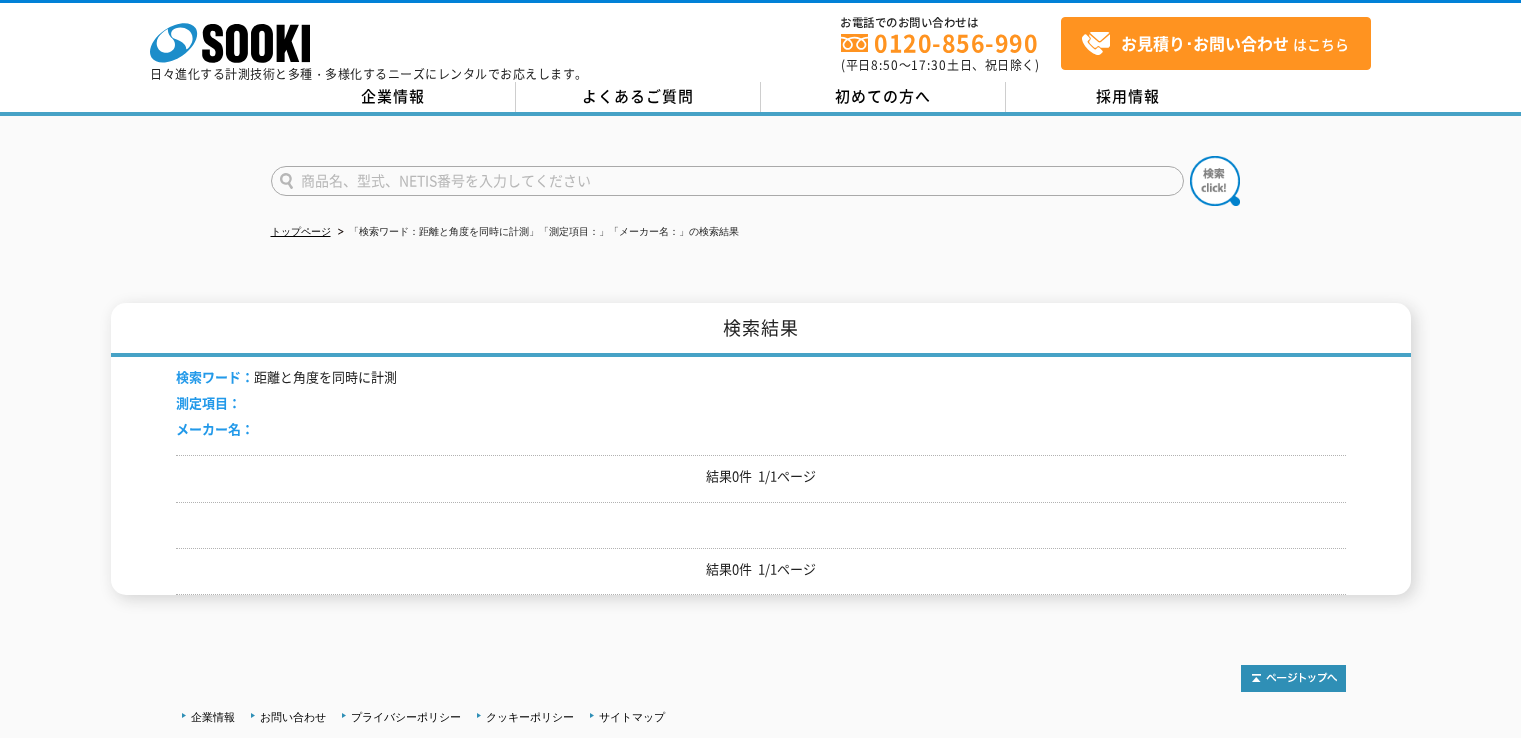 scroll, scrollTop: 0, scrollLeft: 0, axis: both 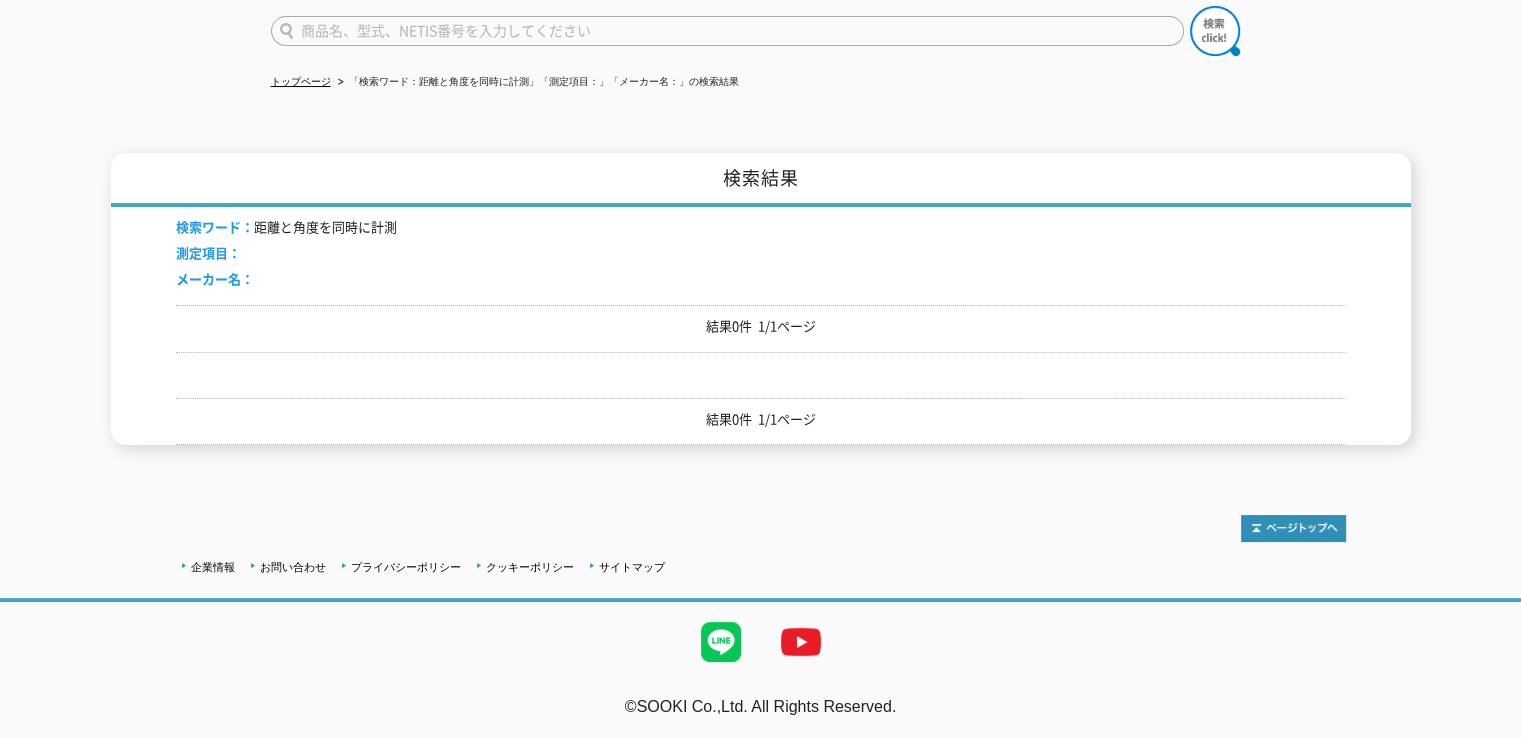 click on "結果0件  1/1ページ" at bounding box center (761, 326) 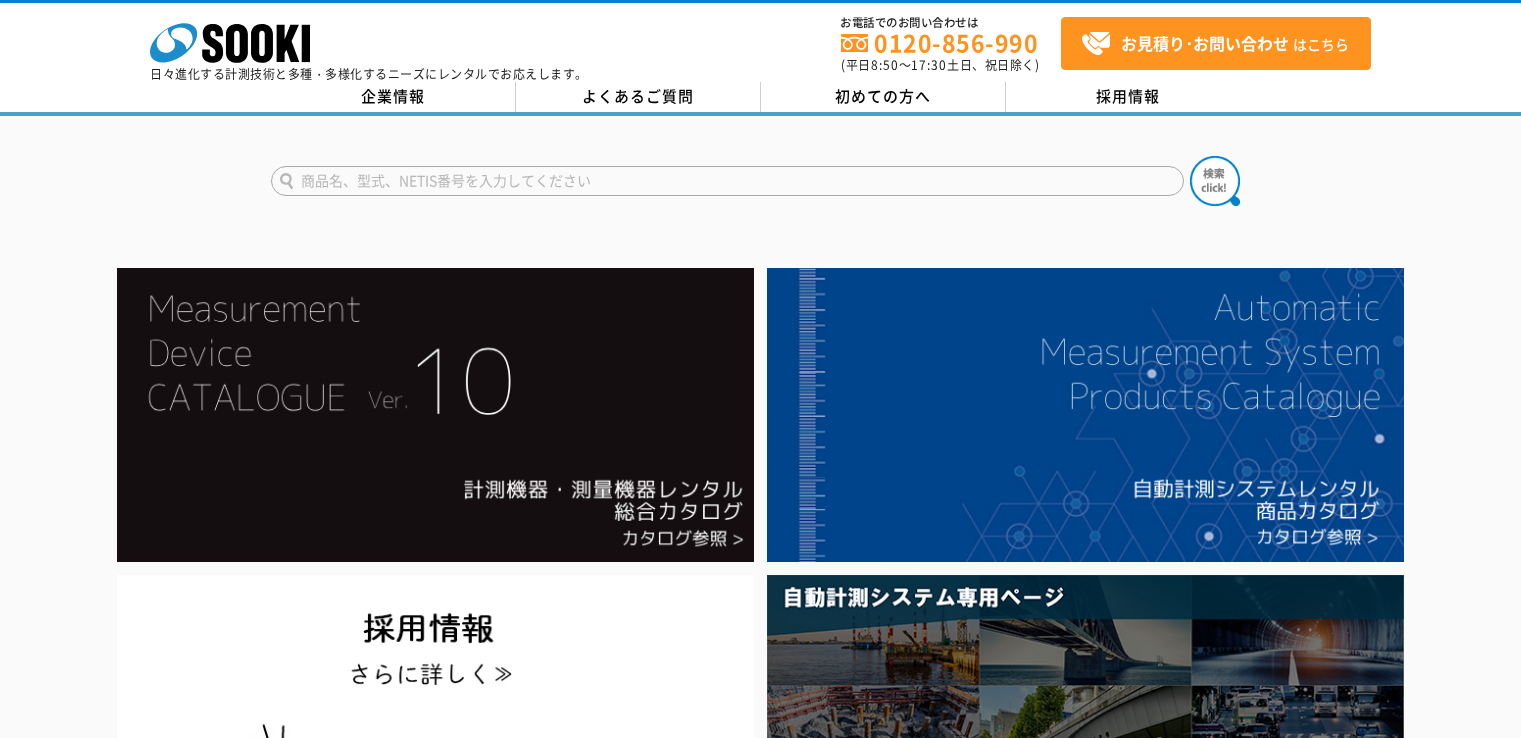 scroll, scrollTop: 0, scrollLeft: 0, axis: both 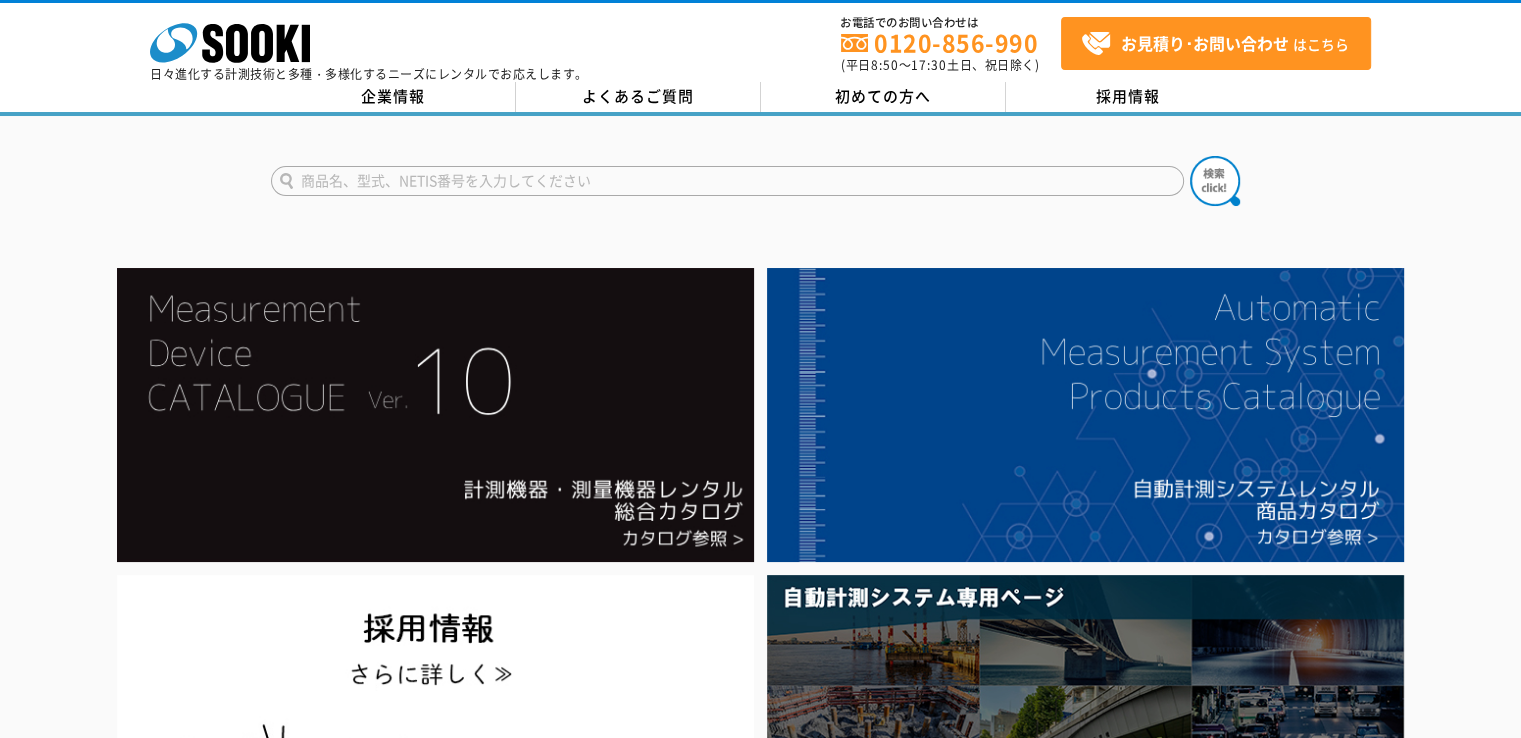 click at bounding box center [727, 181] 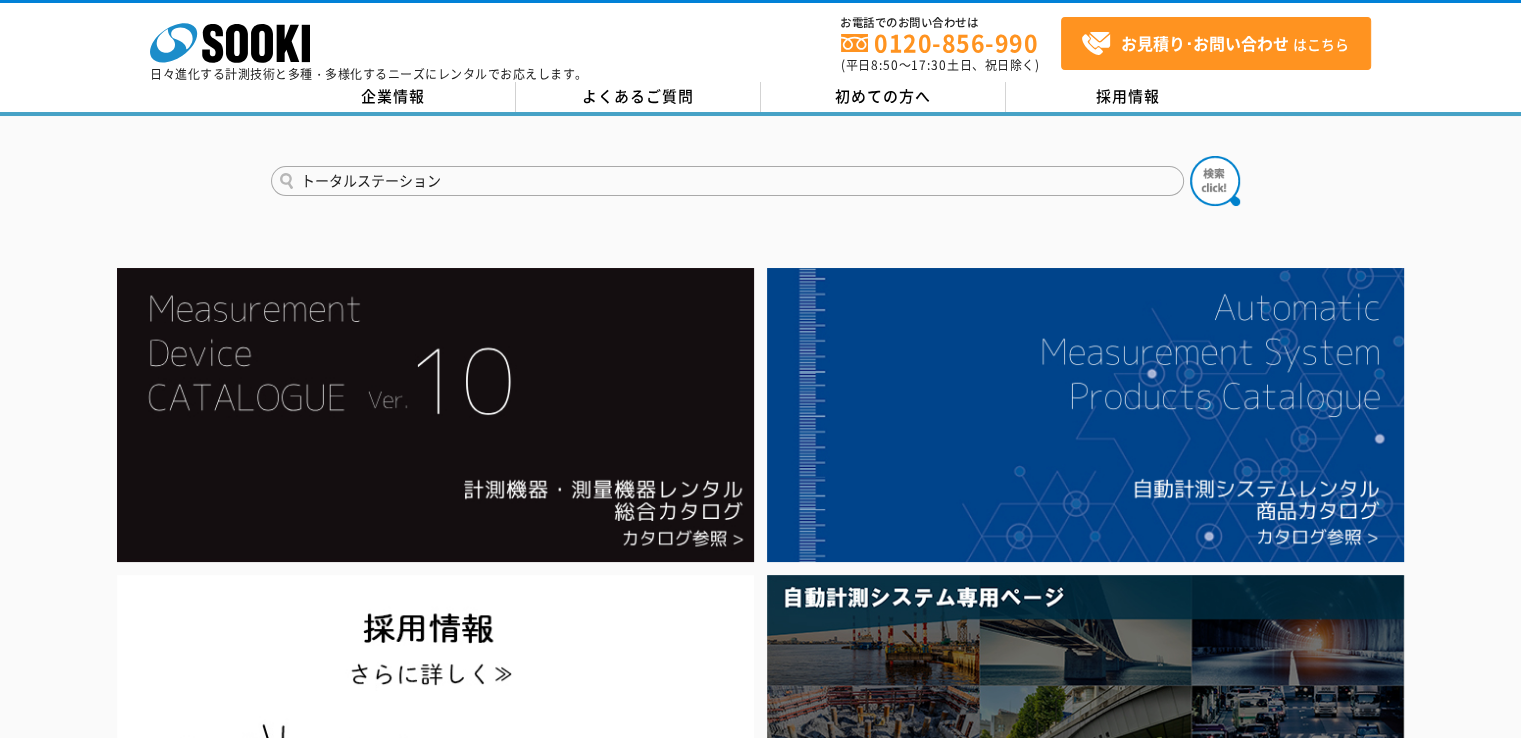 type on "トータルステーション" 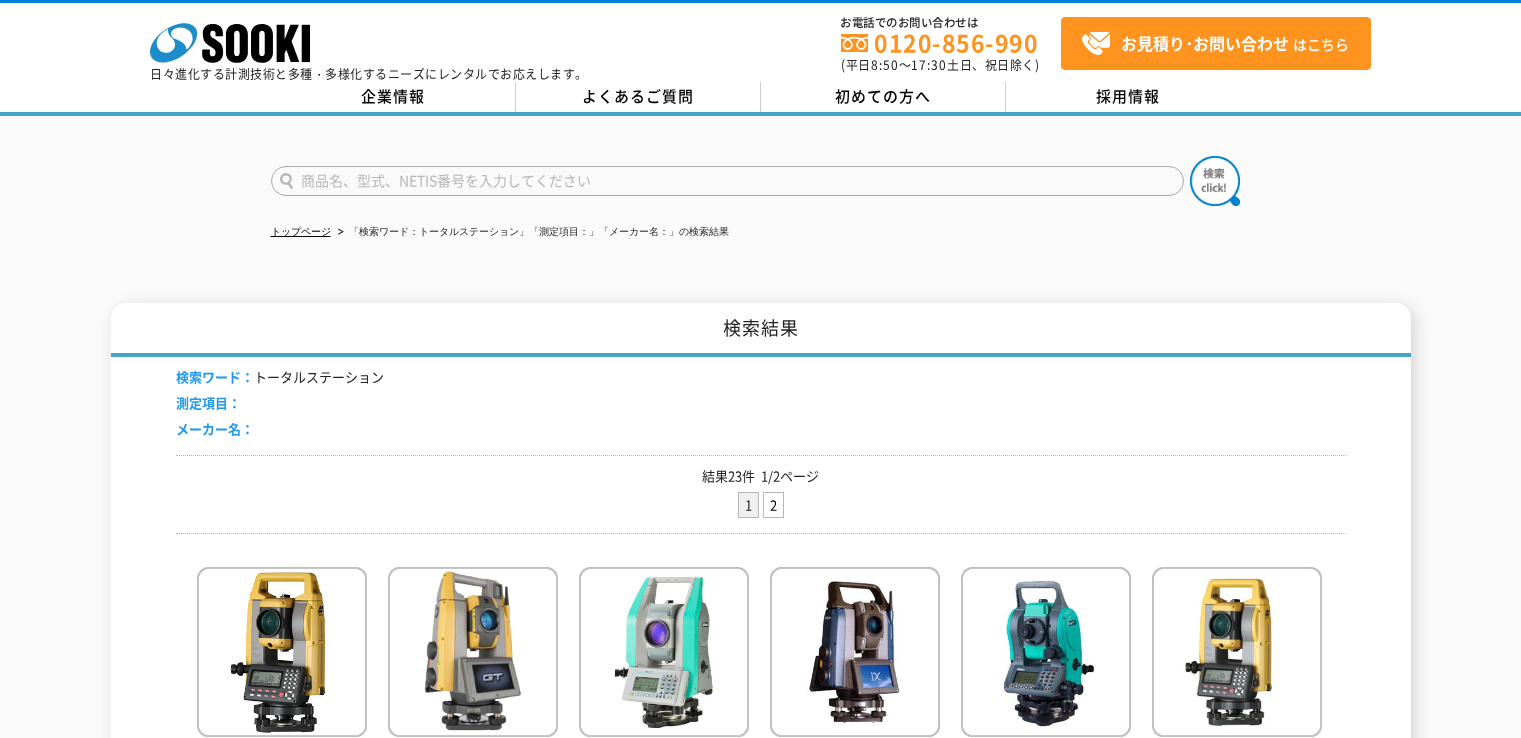 scroll, scrollTop: 0, scrollLeft: 0, axis: both 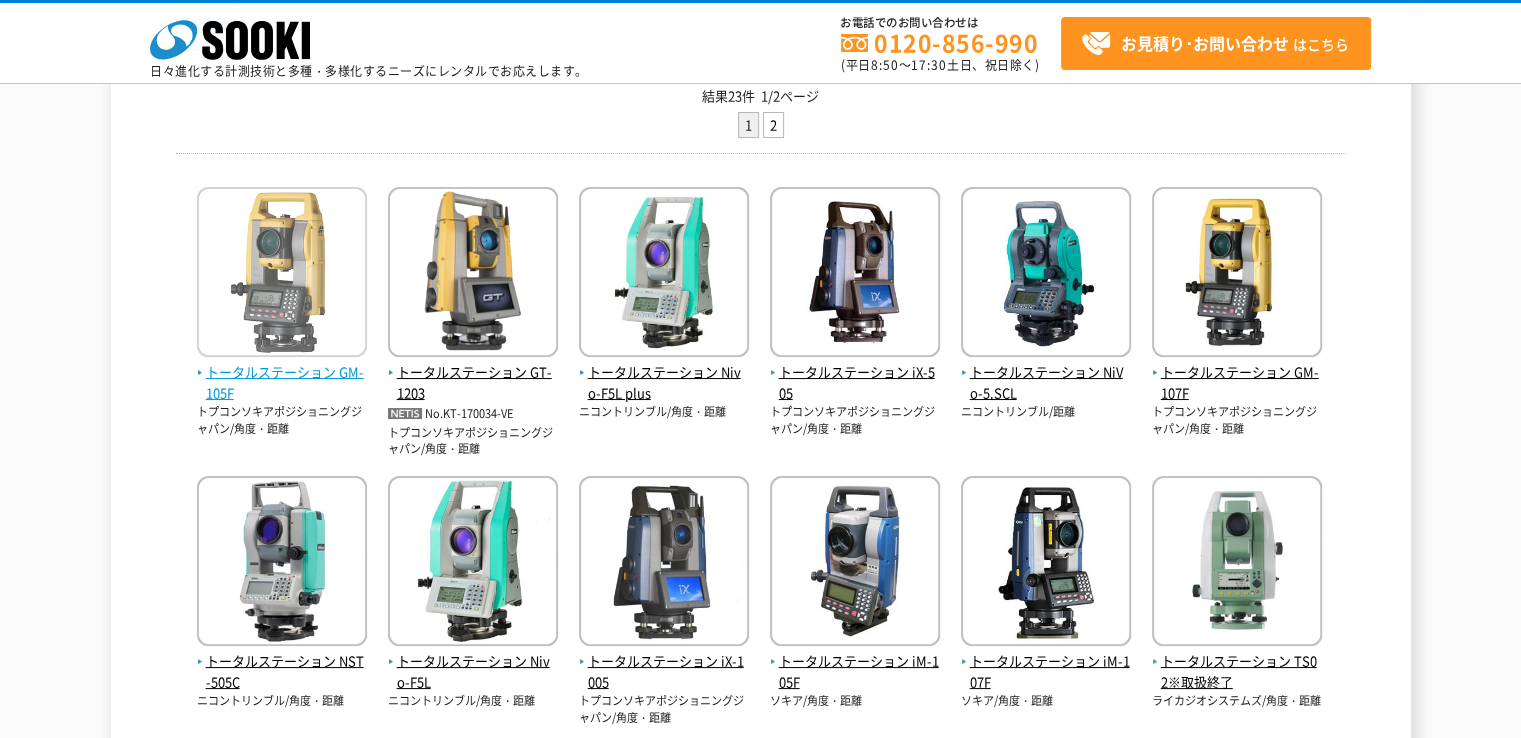click at bounding box center [282, 274] 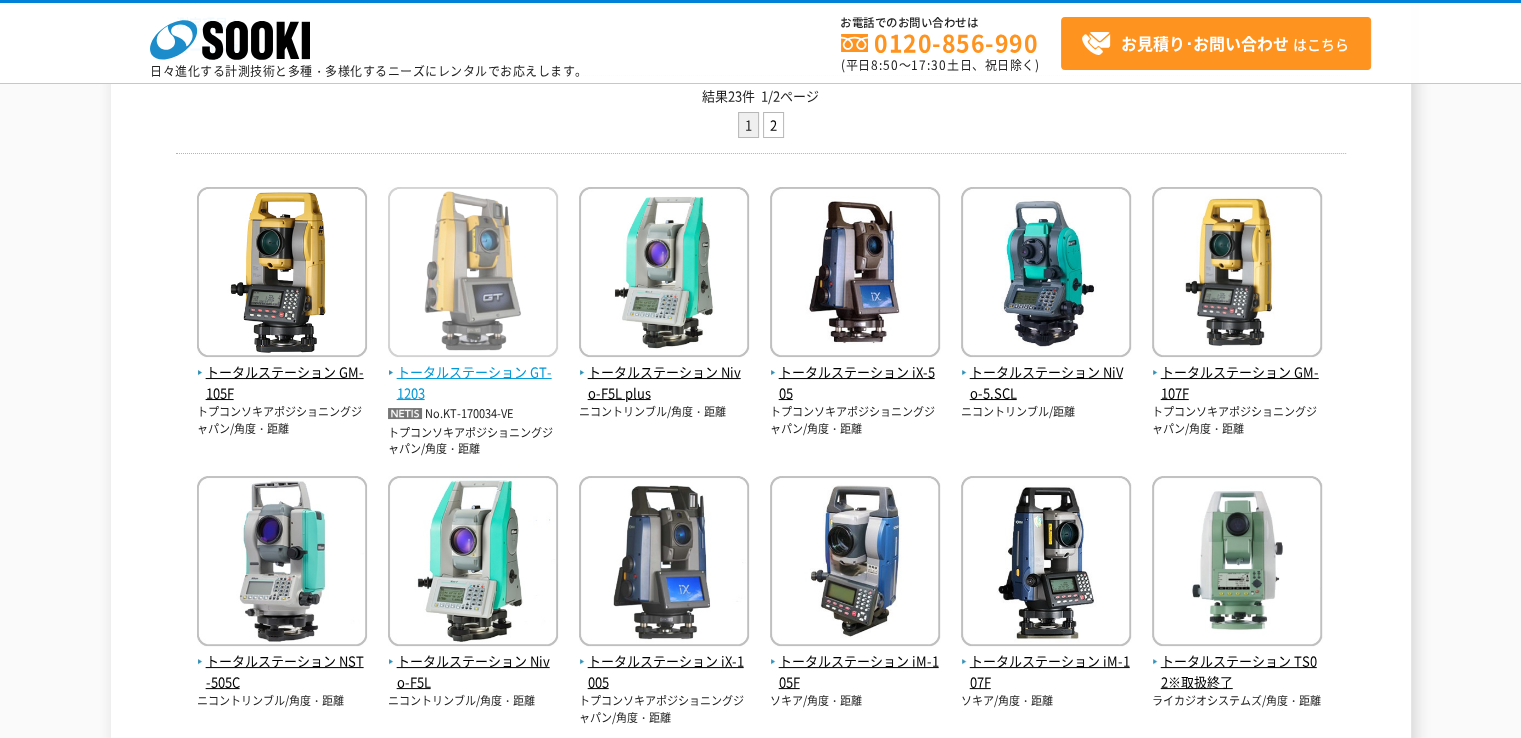 click on "トータルステーション GT-1203" at bounding box center (473, 383) 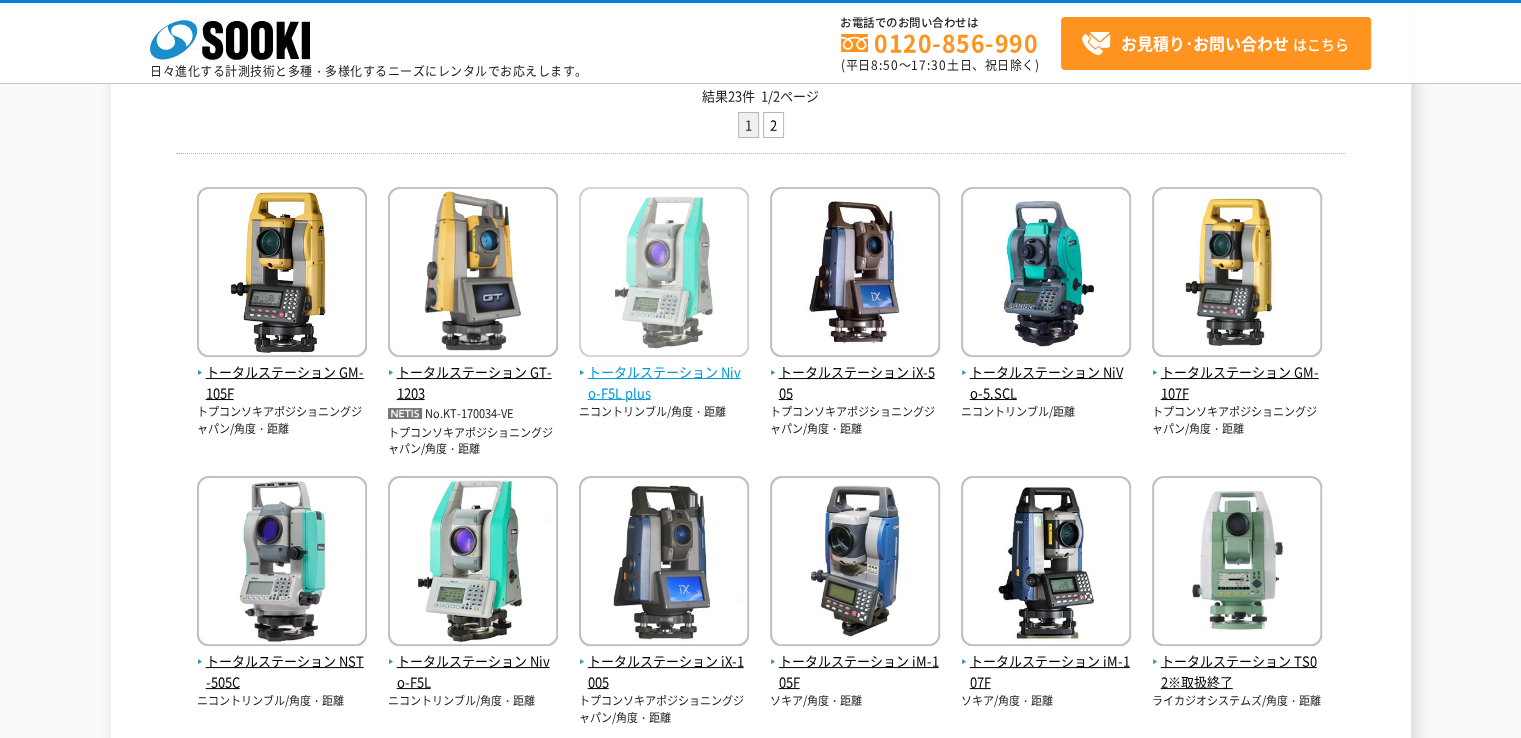 click on "トータルステーション Nivo-F5L plus" at bounding box center (664, 383) 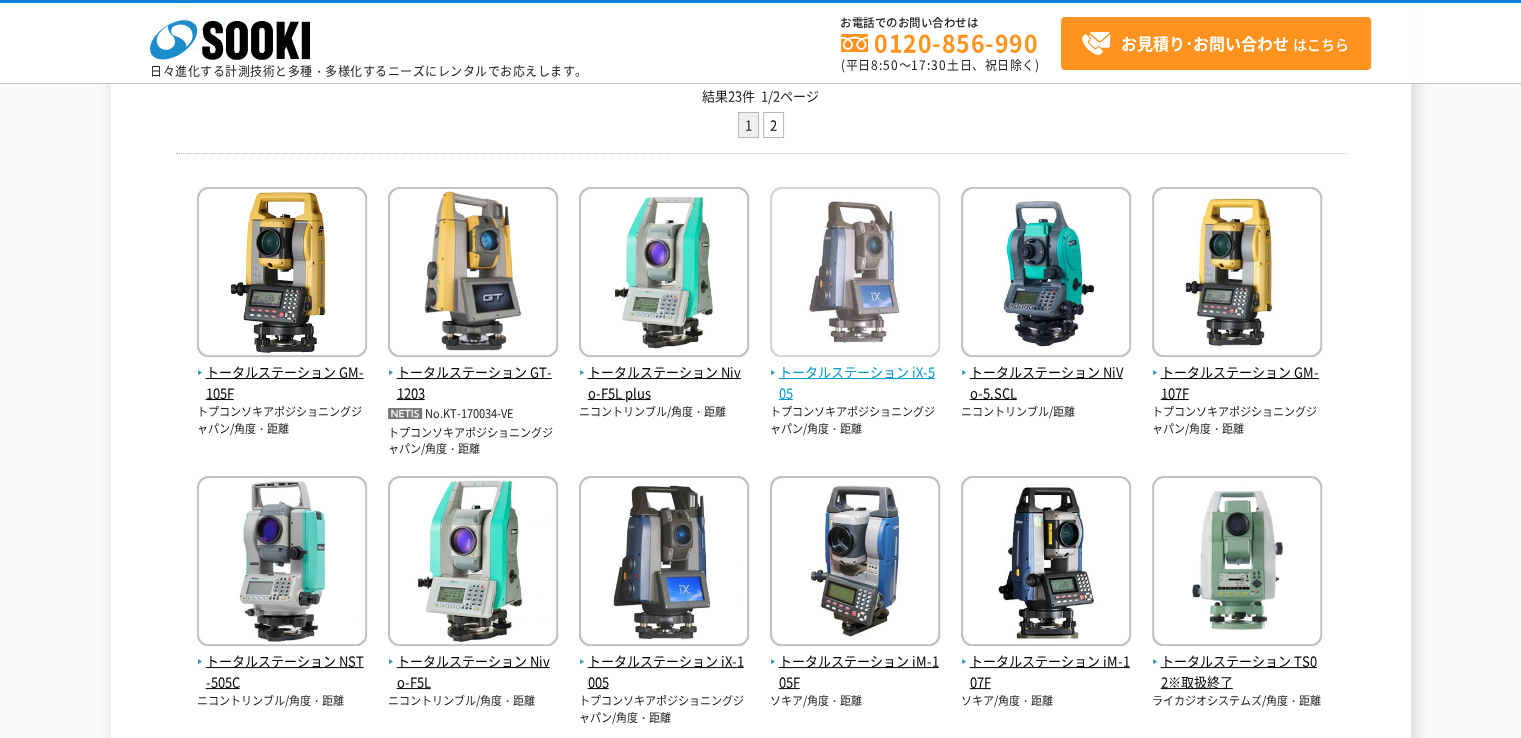 click on "トータルステーション iX-505" at bounding box center (855, 383) 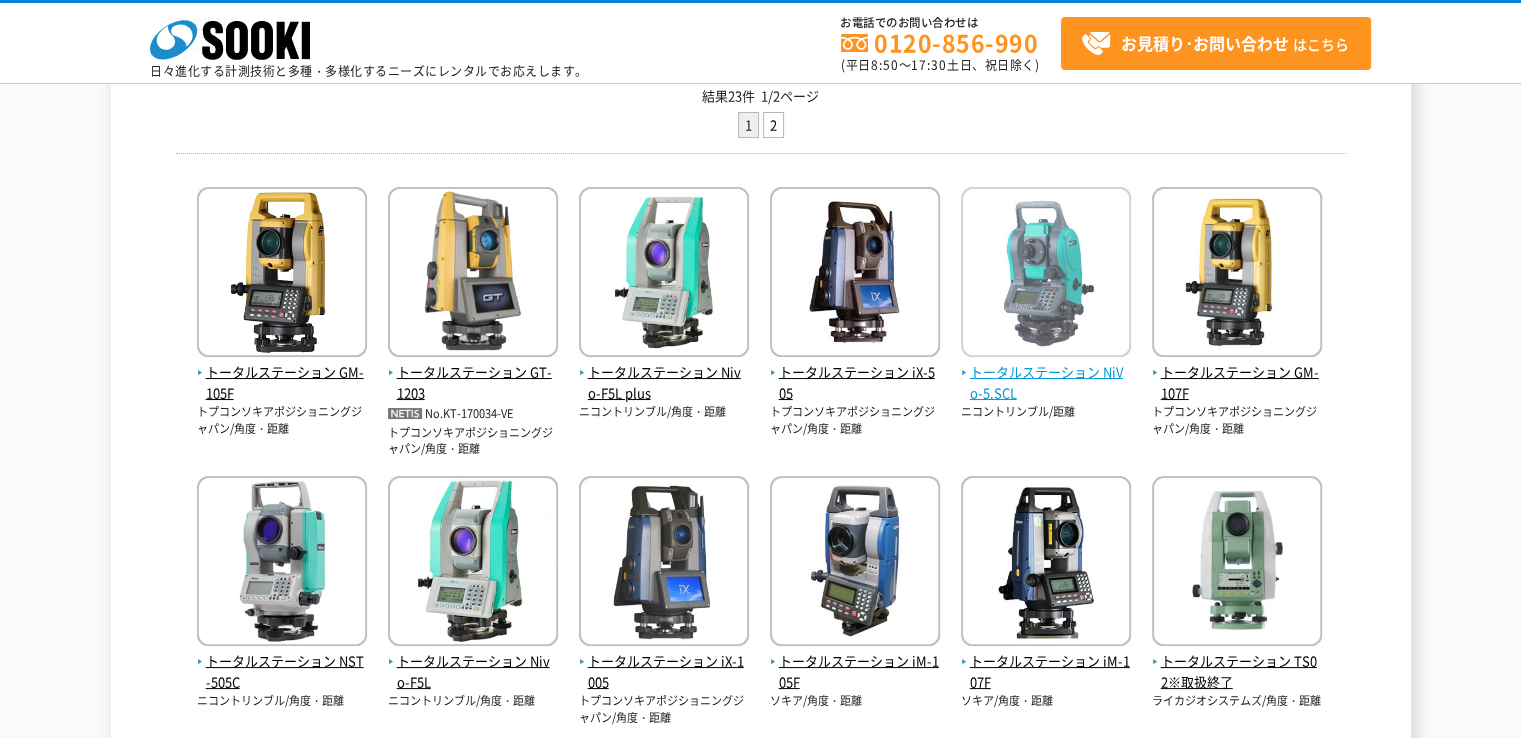 click on "トータルステーション NiVo-5.SCL" at bounding box center [1046, 383] 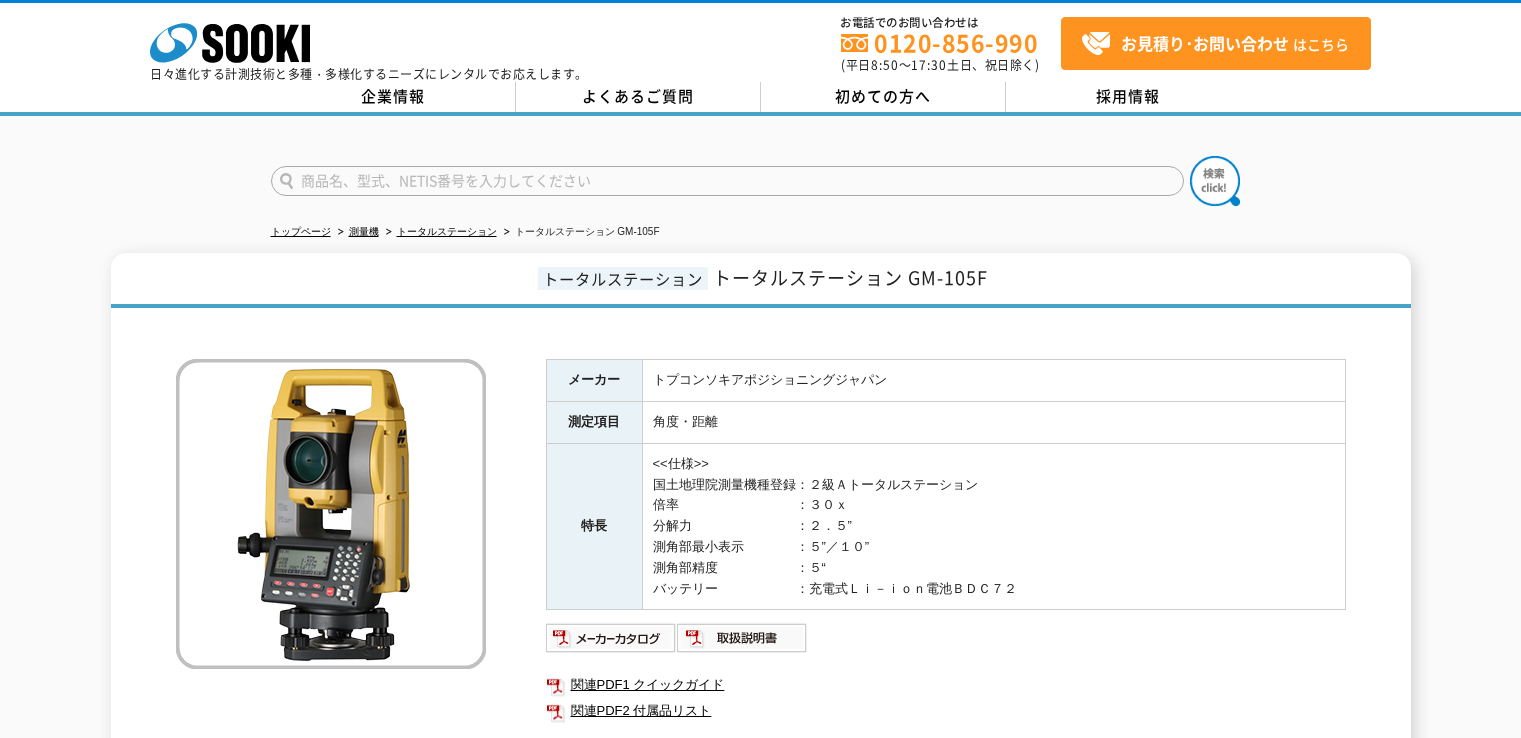 scroll, scrollTop: 0, scrollLeft: 0, axis: both 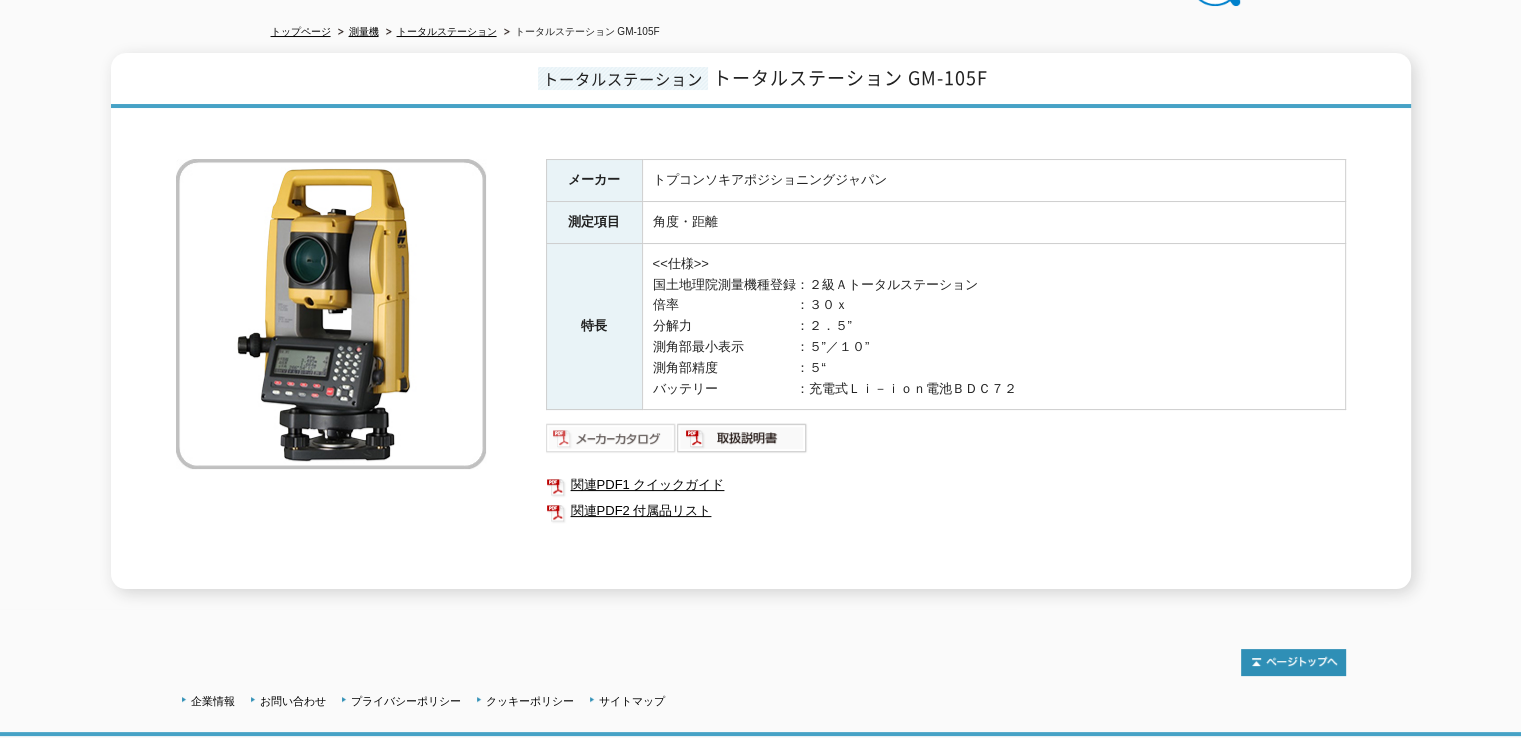 click at bounding box center (611, 438) 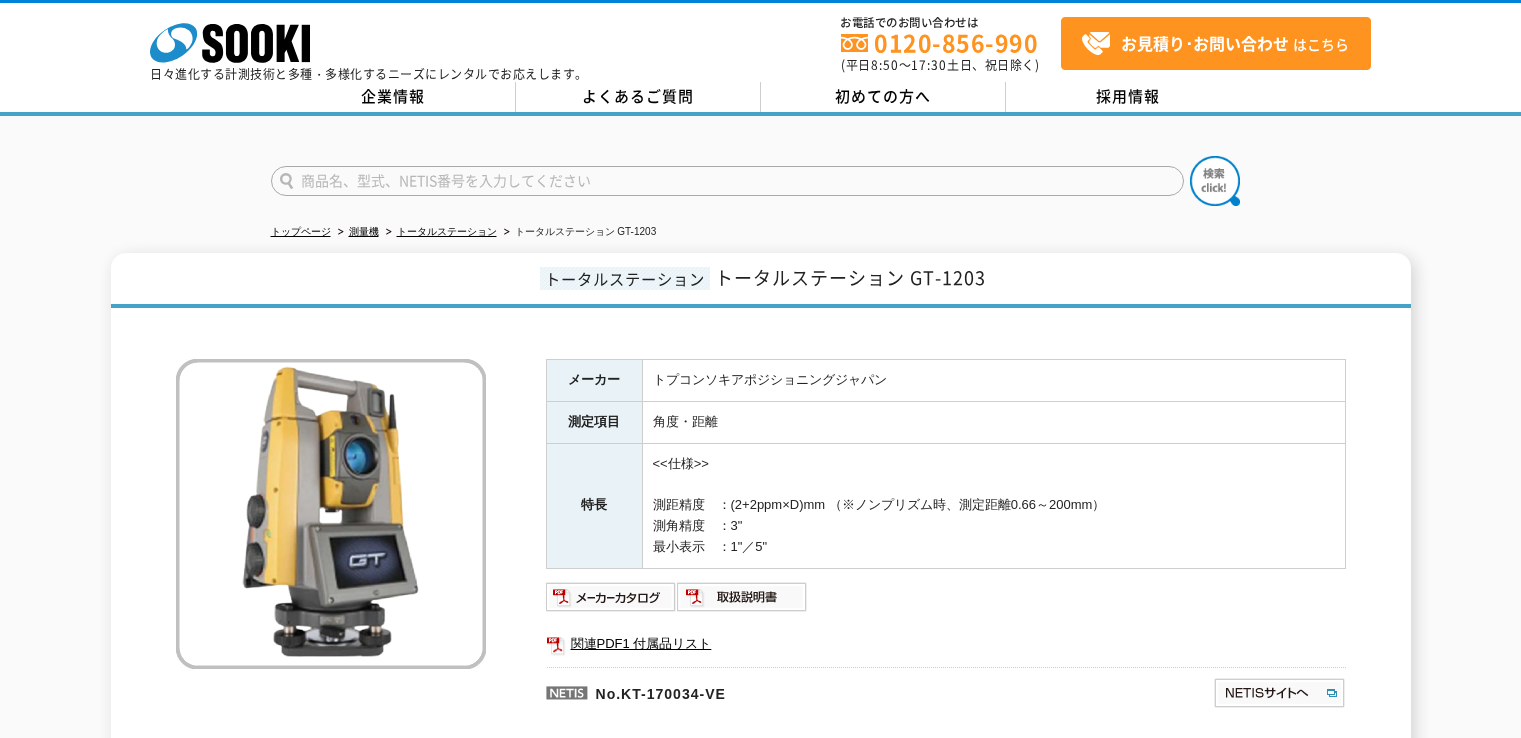scroll, scrollTop: 0, scrollLeft: 0, axis: both 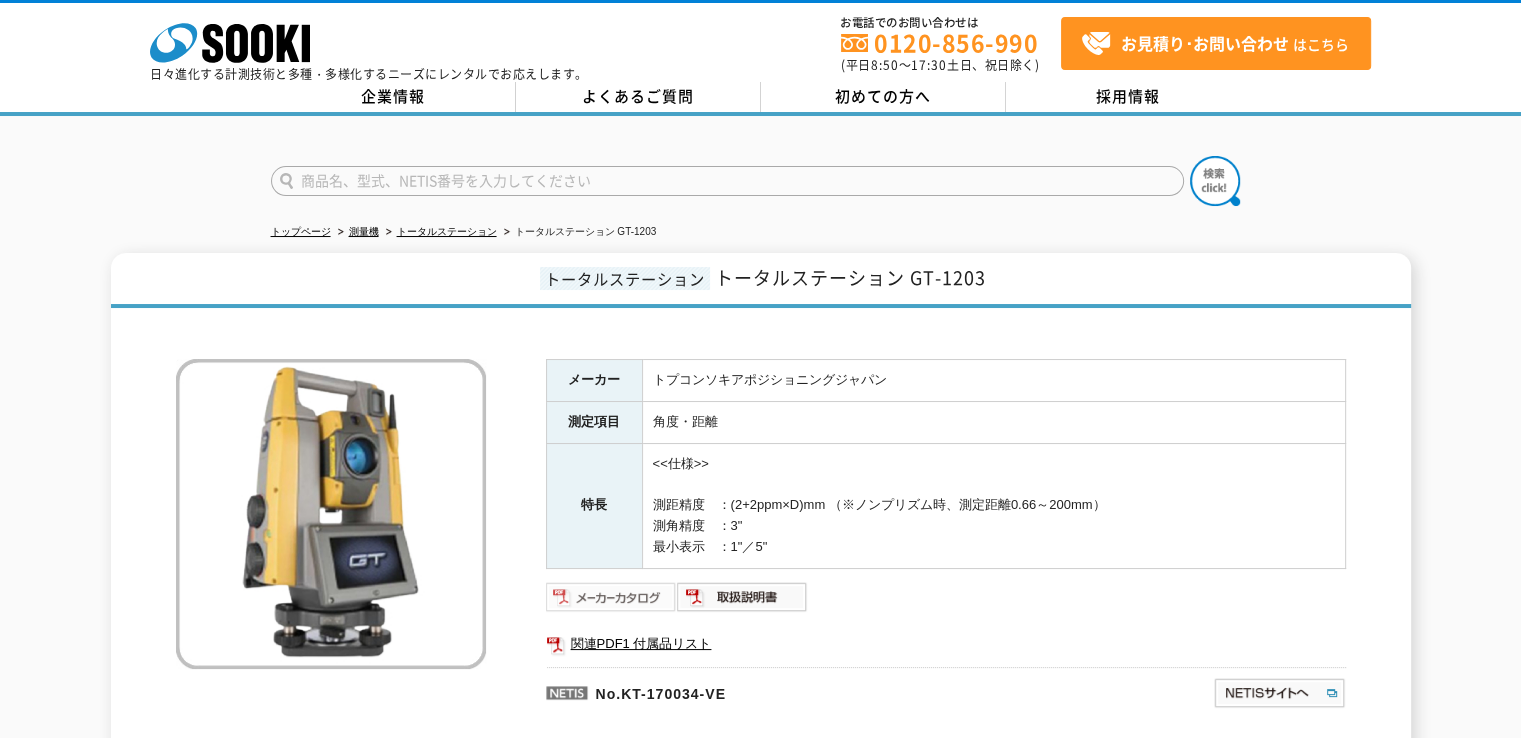 click at bounding box center (611, 597) 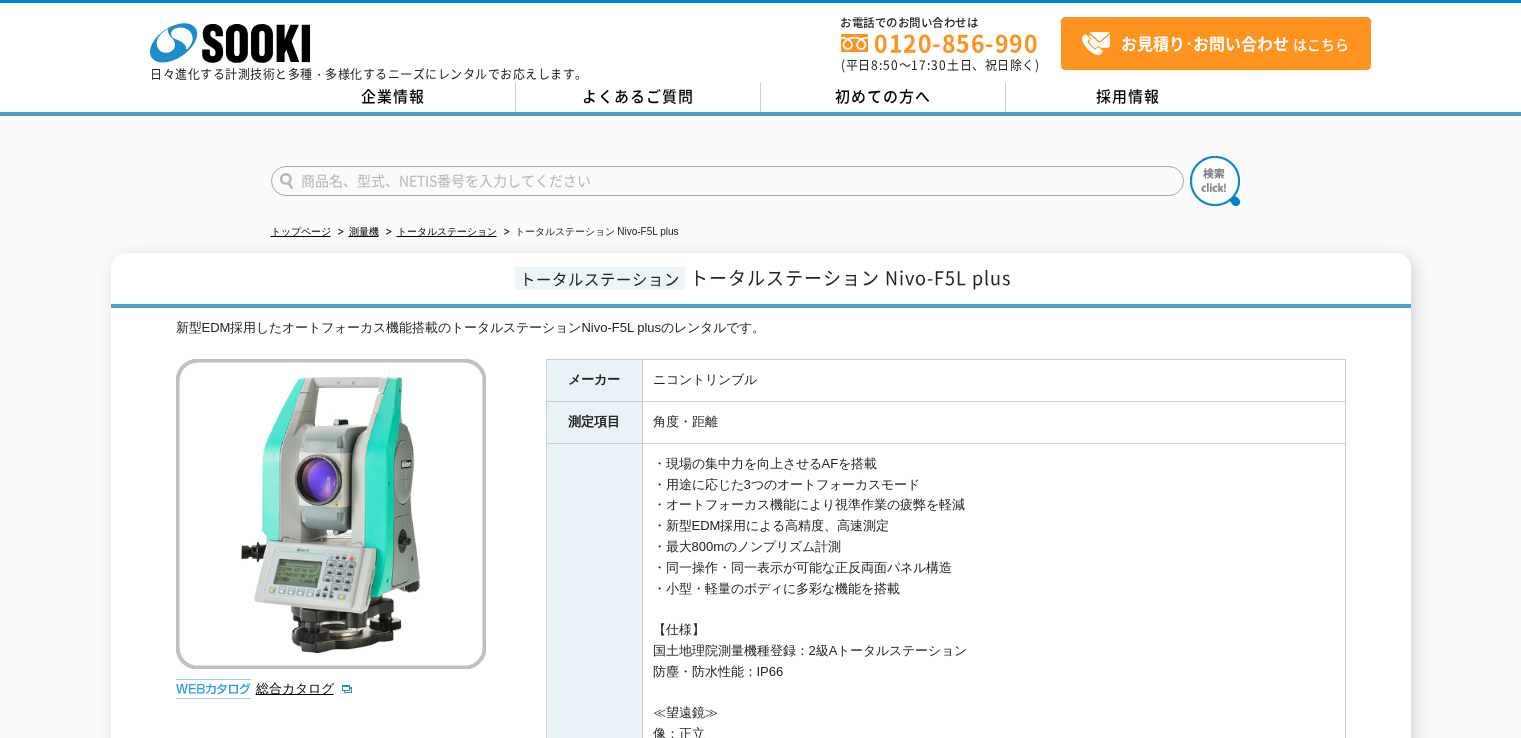 scroll, scrollTop: 0, scrollLeft: 0, axis: both 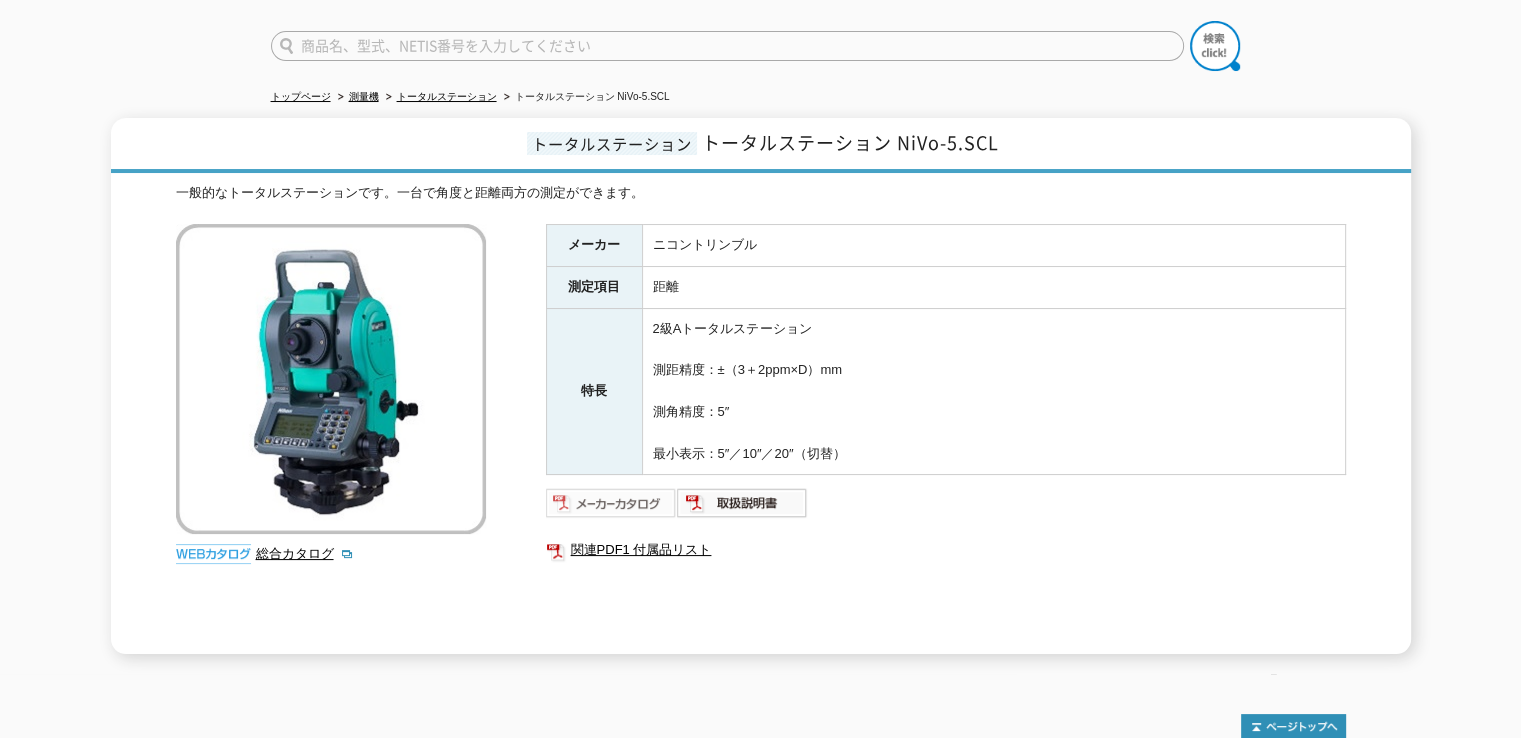 click at bounding box center [611, 503] 